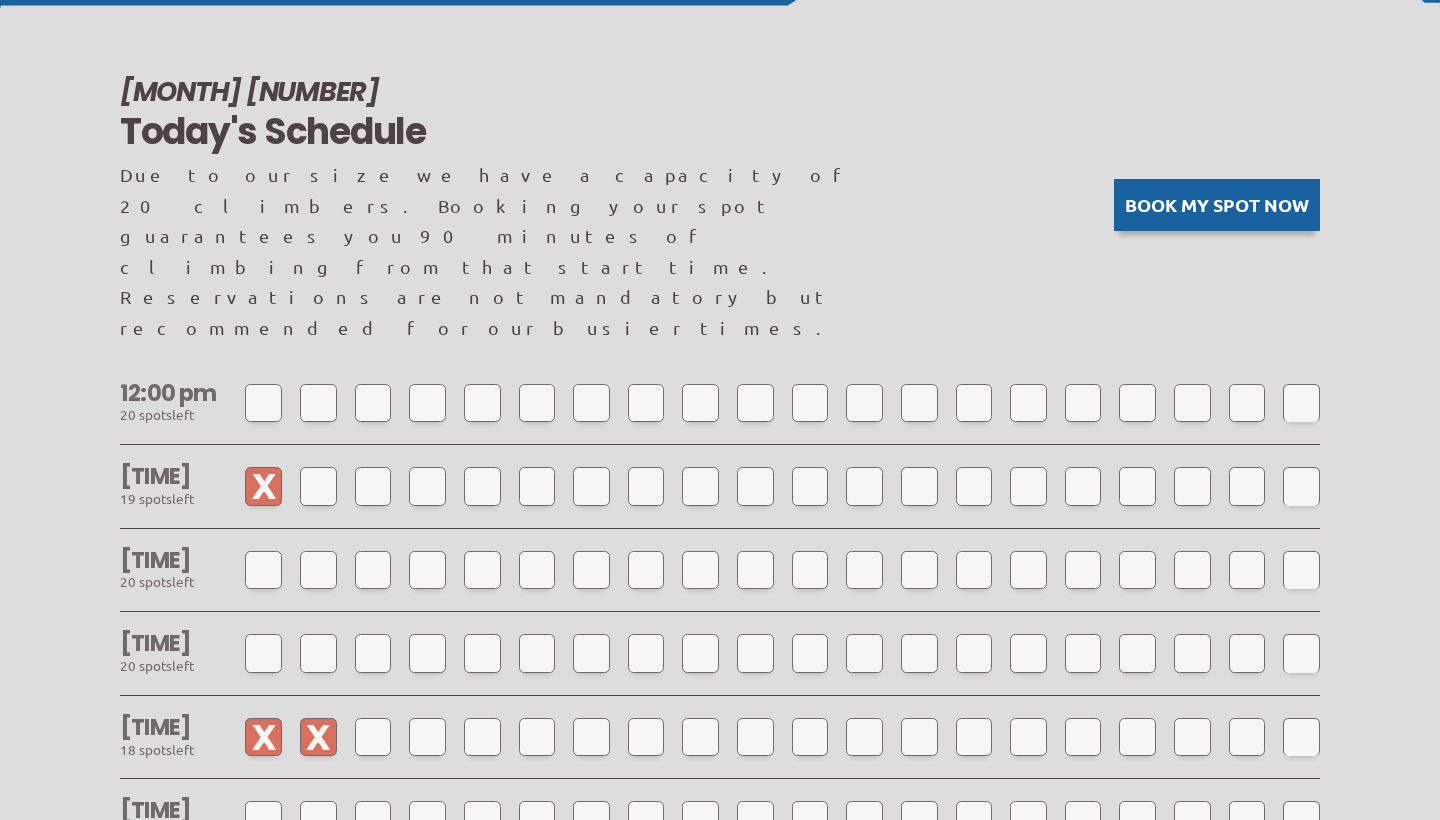 scroll, scrollTop: 1640, scrollLeft: 0, axis: vertical 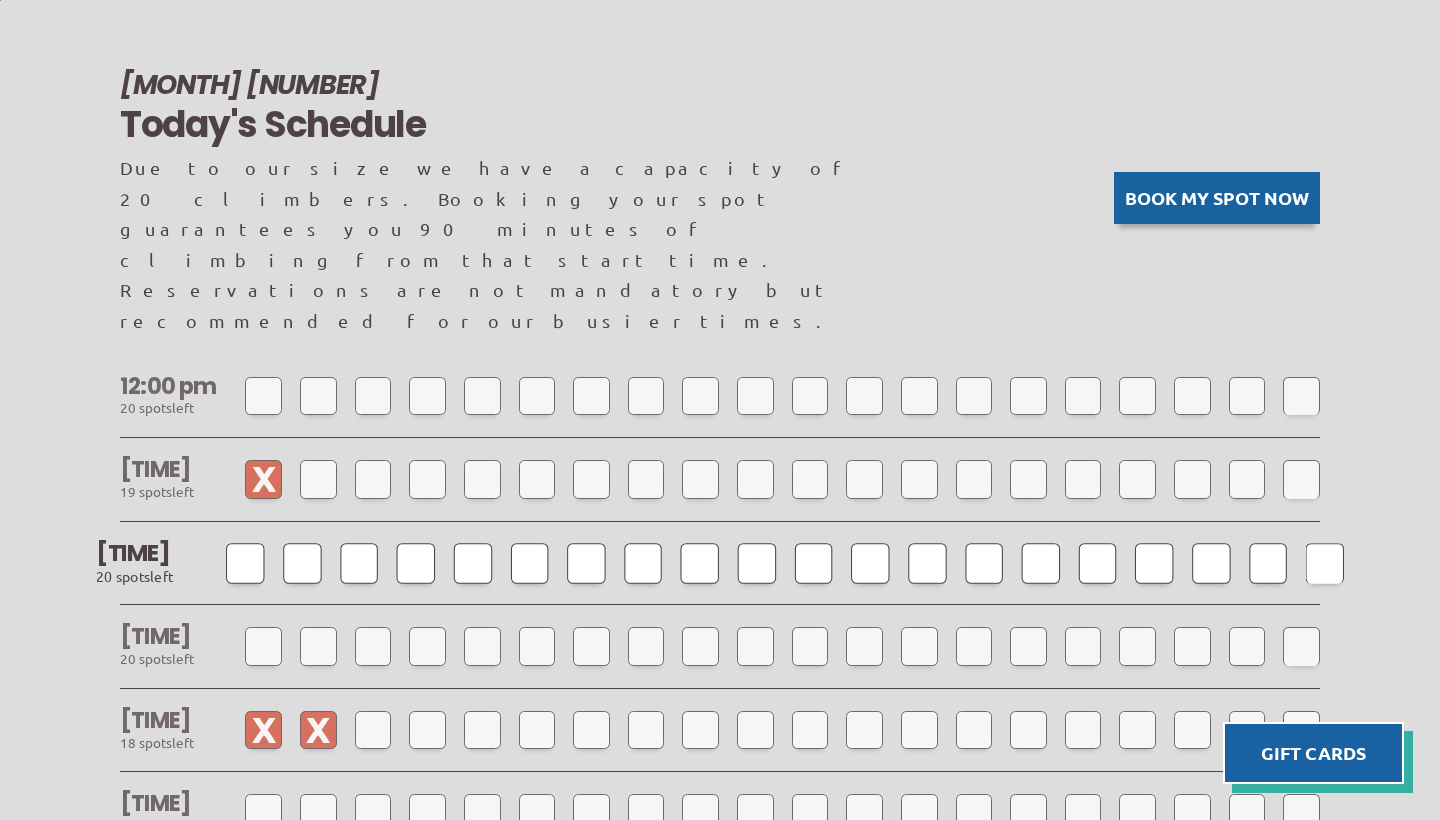 click at bounding box center [245, 563] 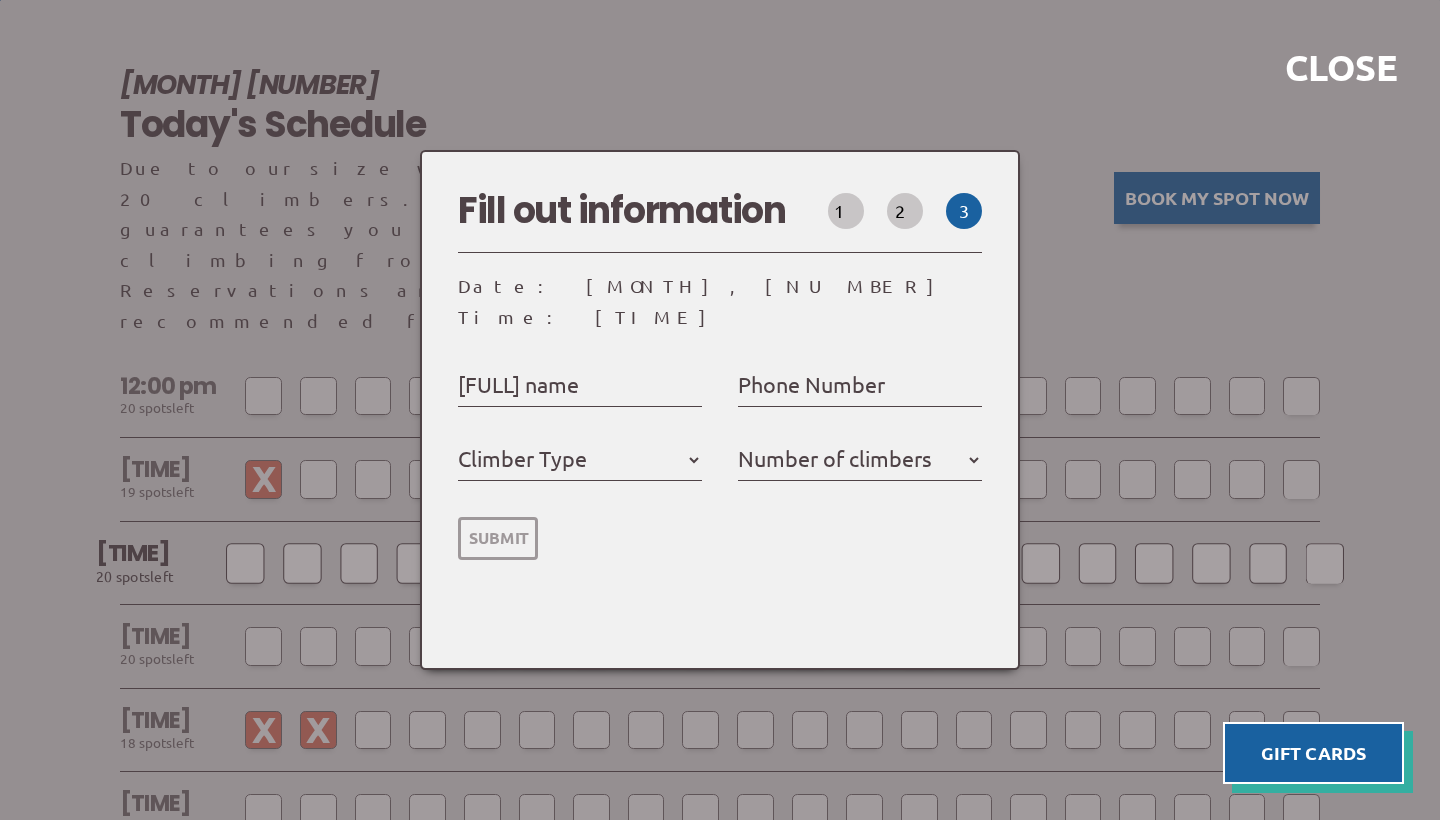 select 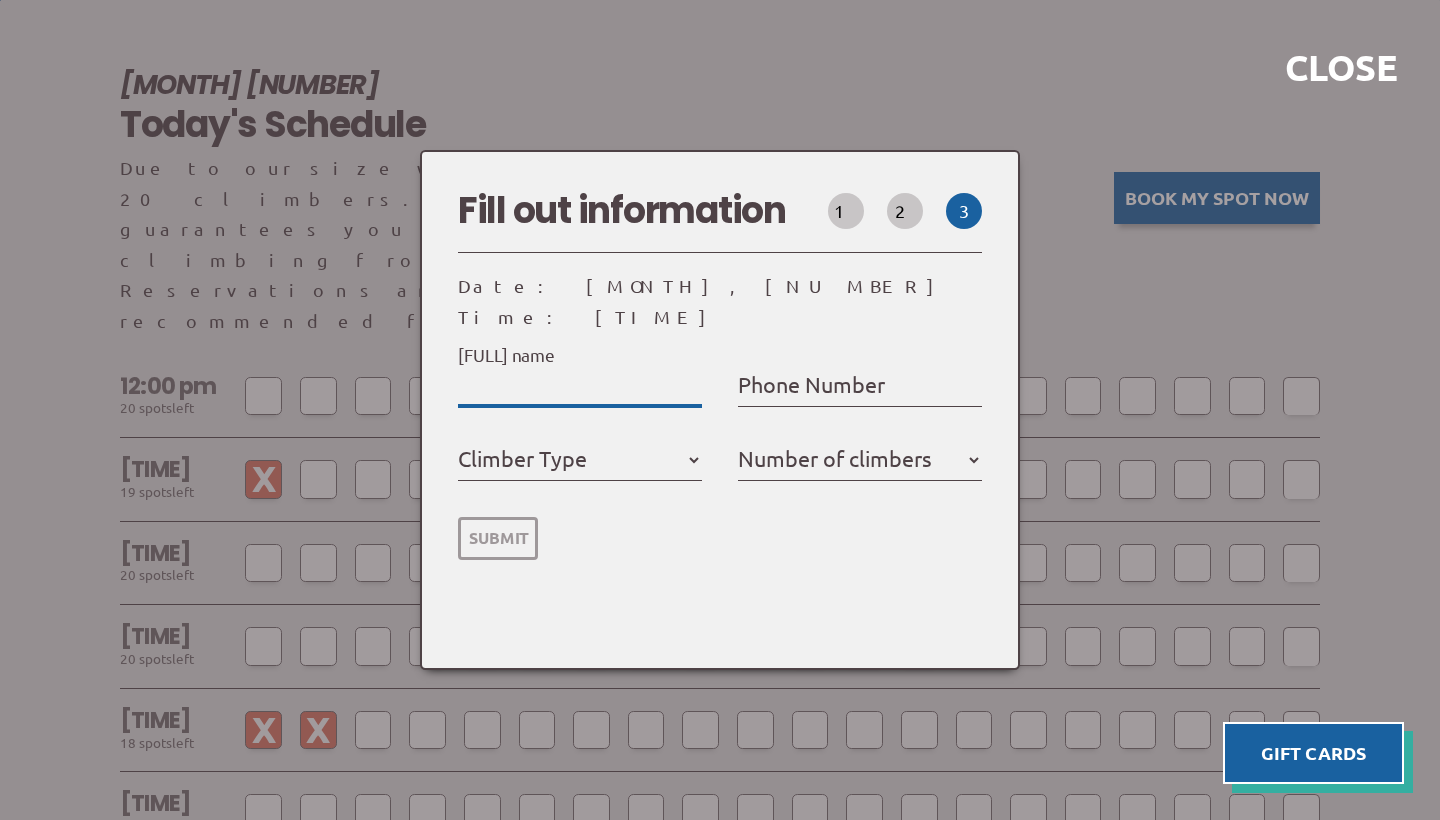 type on "j" 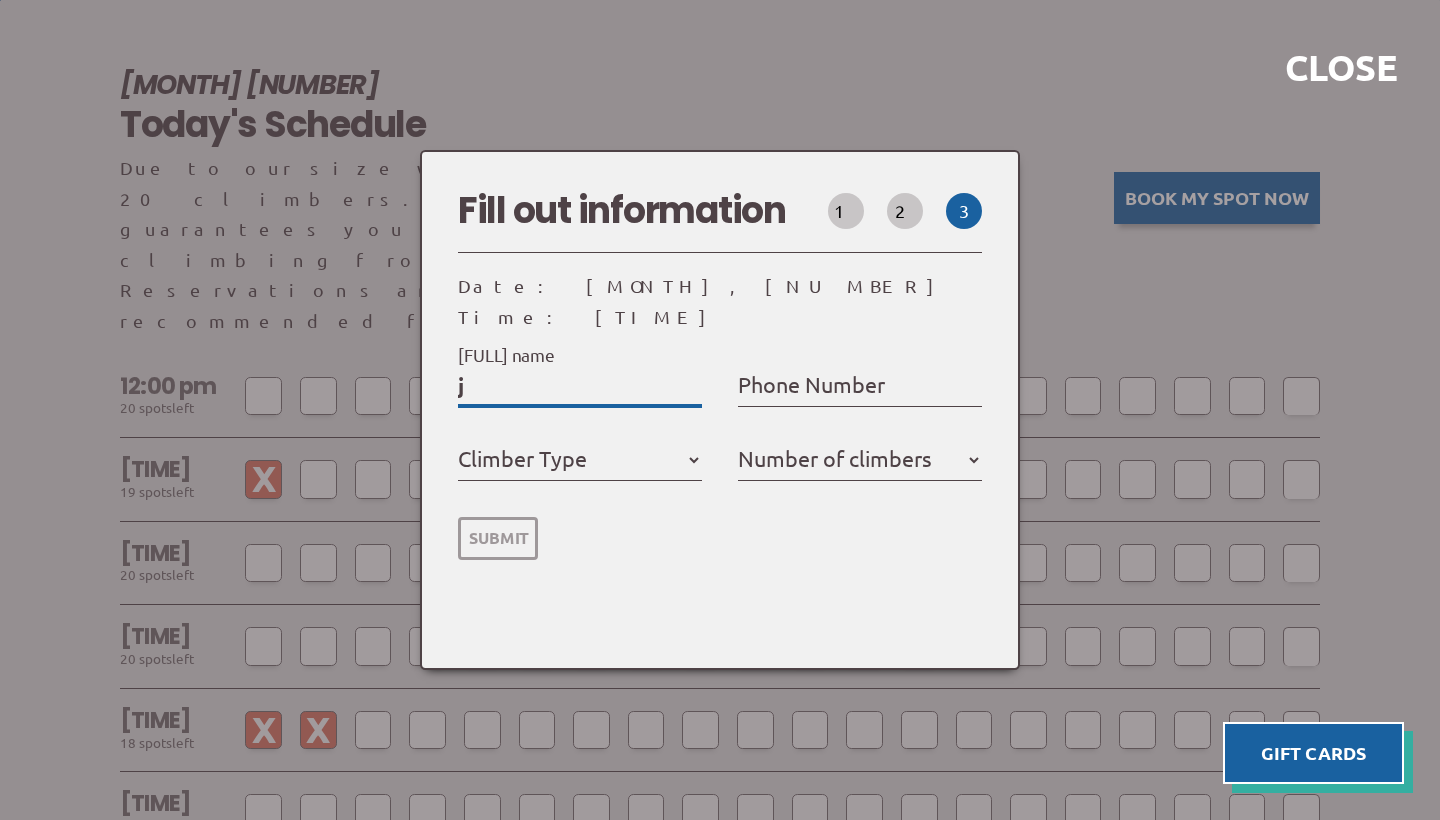 type on "[INITIAL]" 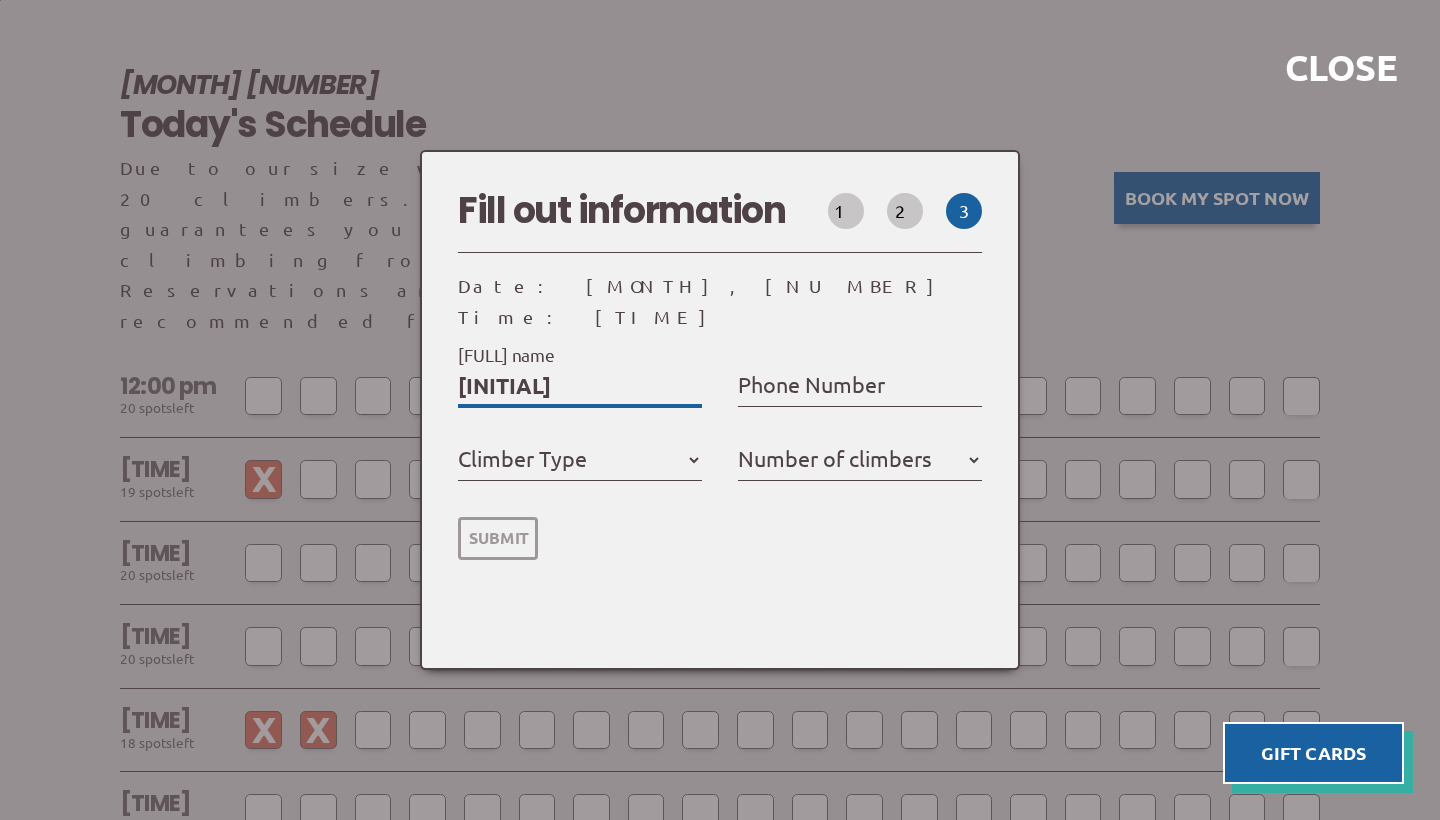 type on "[INITIAL]" 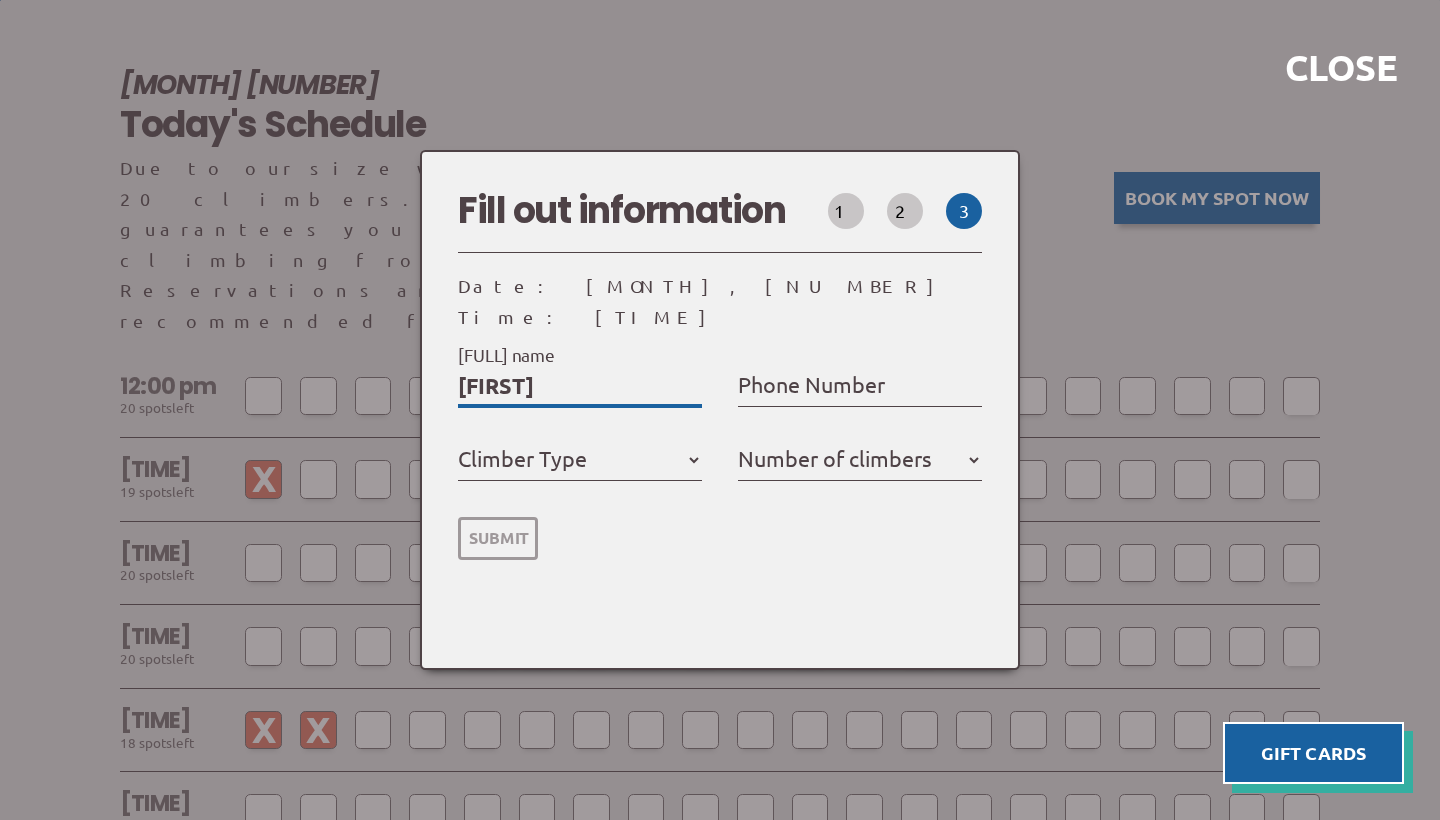 type on "[FIRST]" 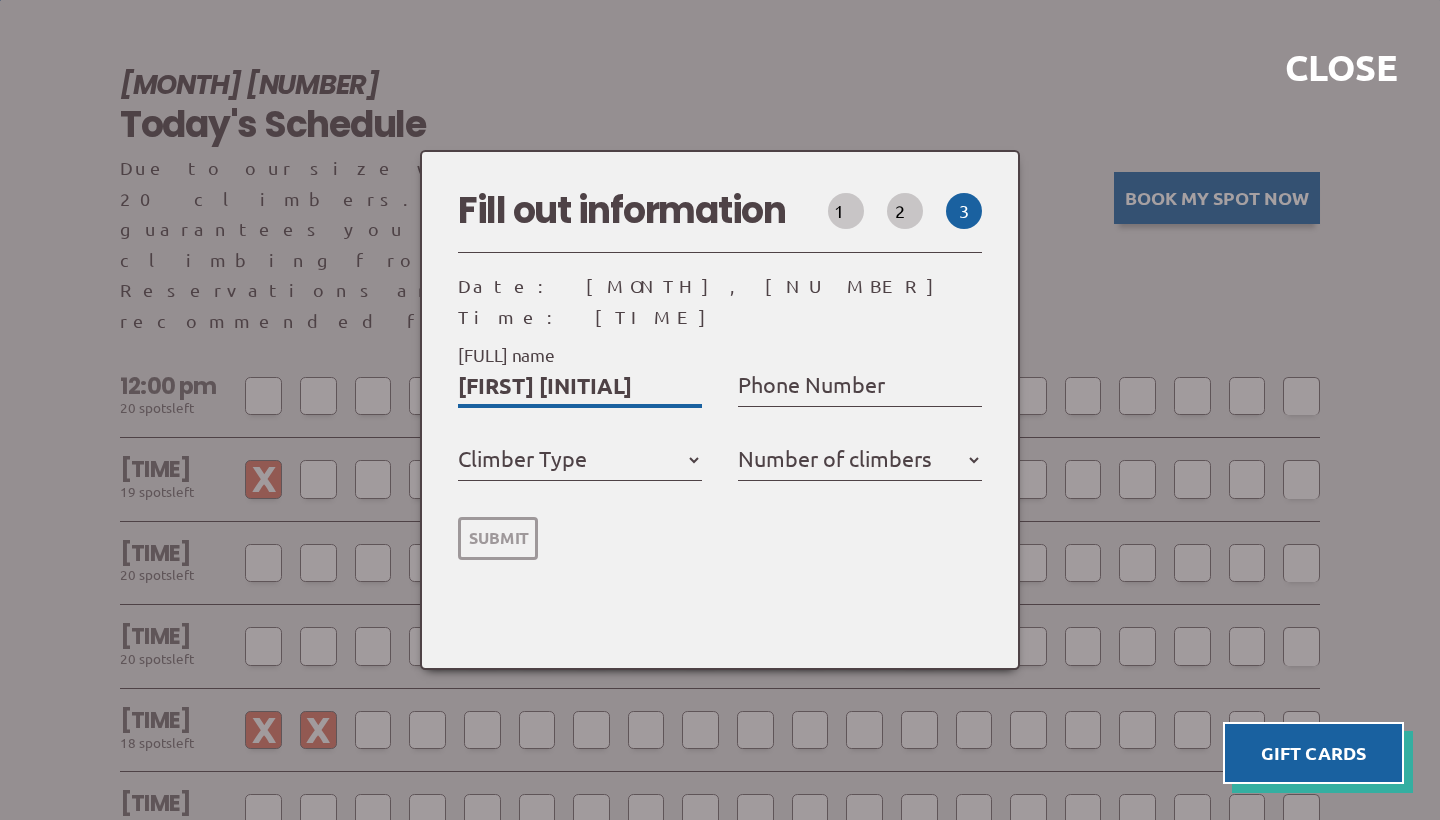 type on "[FIRST] [INITIAL]" 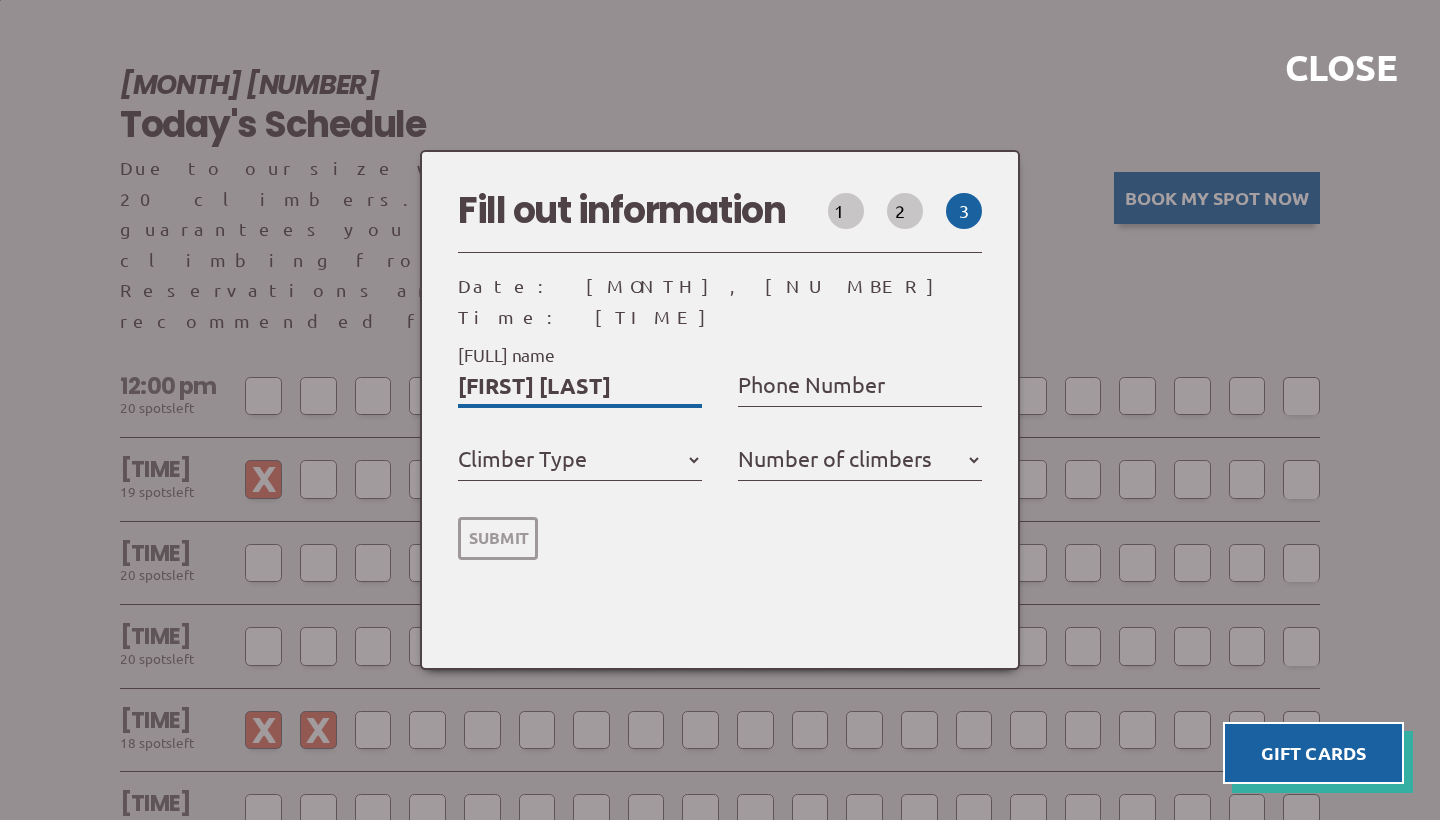 type on "[FIRST] [LAST]" 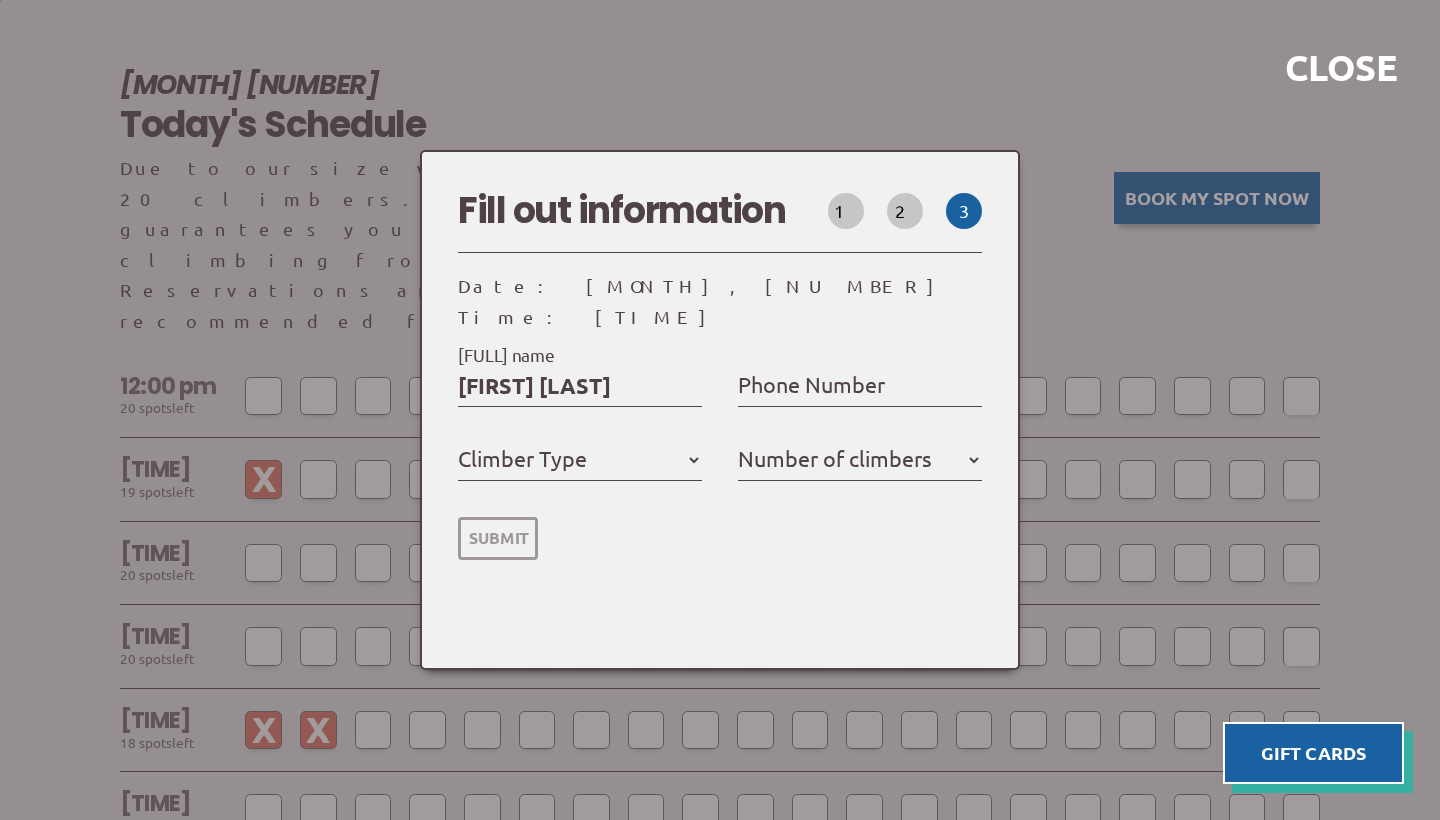click on "Phone Number" at bounding box center [811, 384] 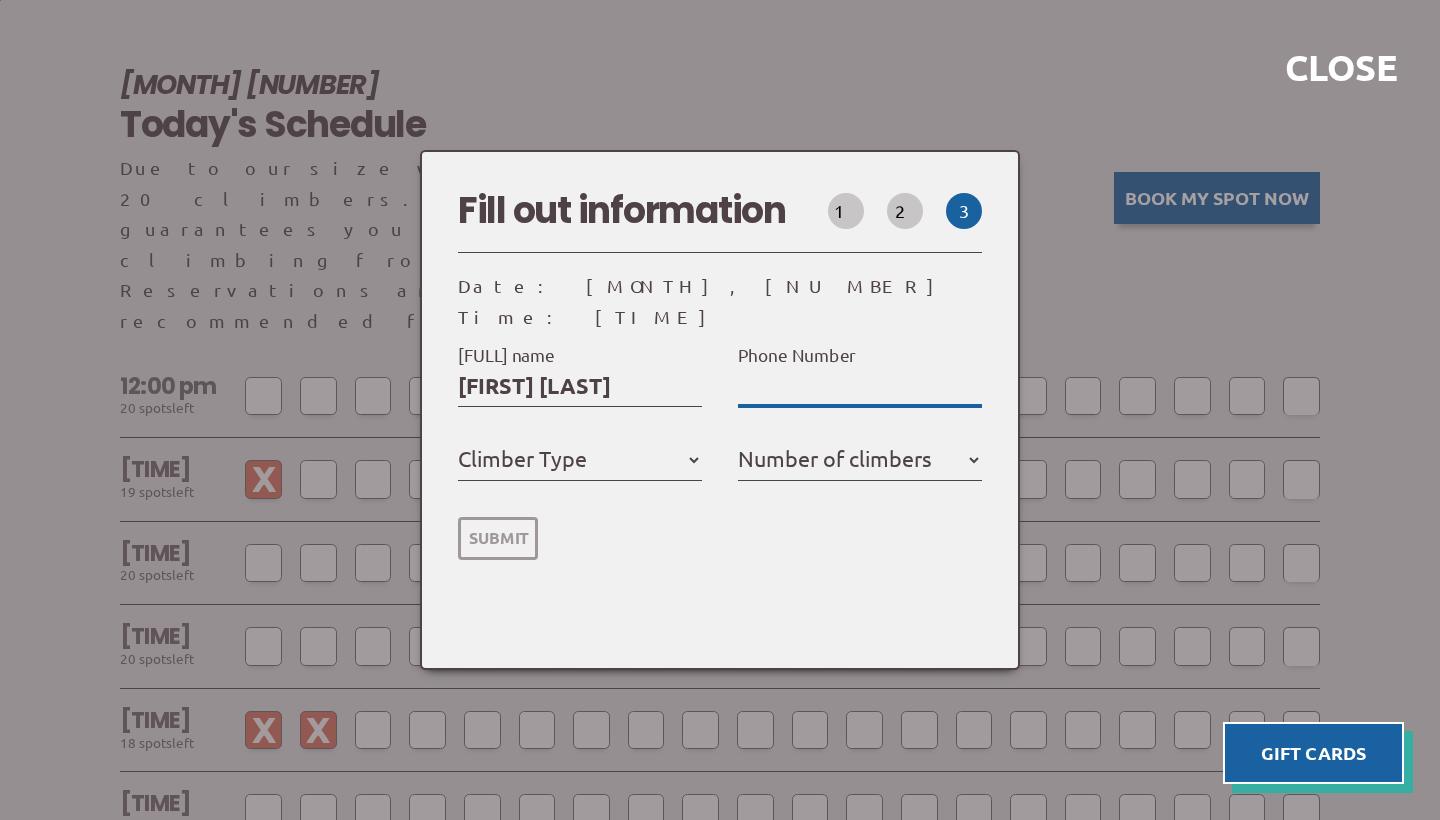 type on "8" 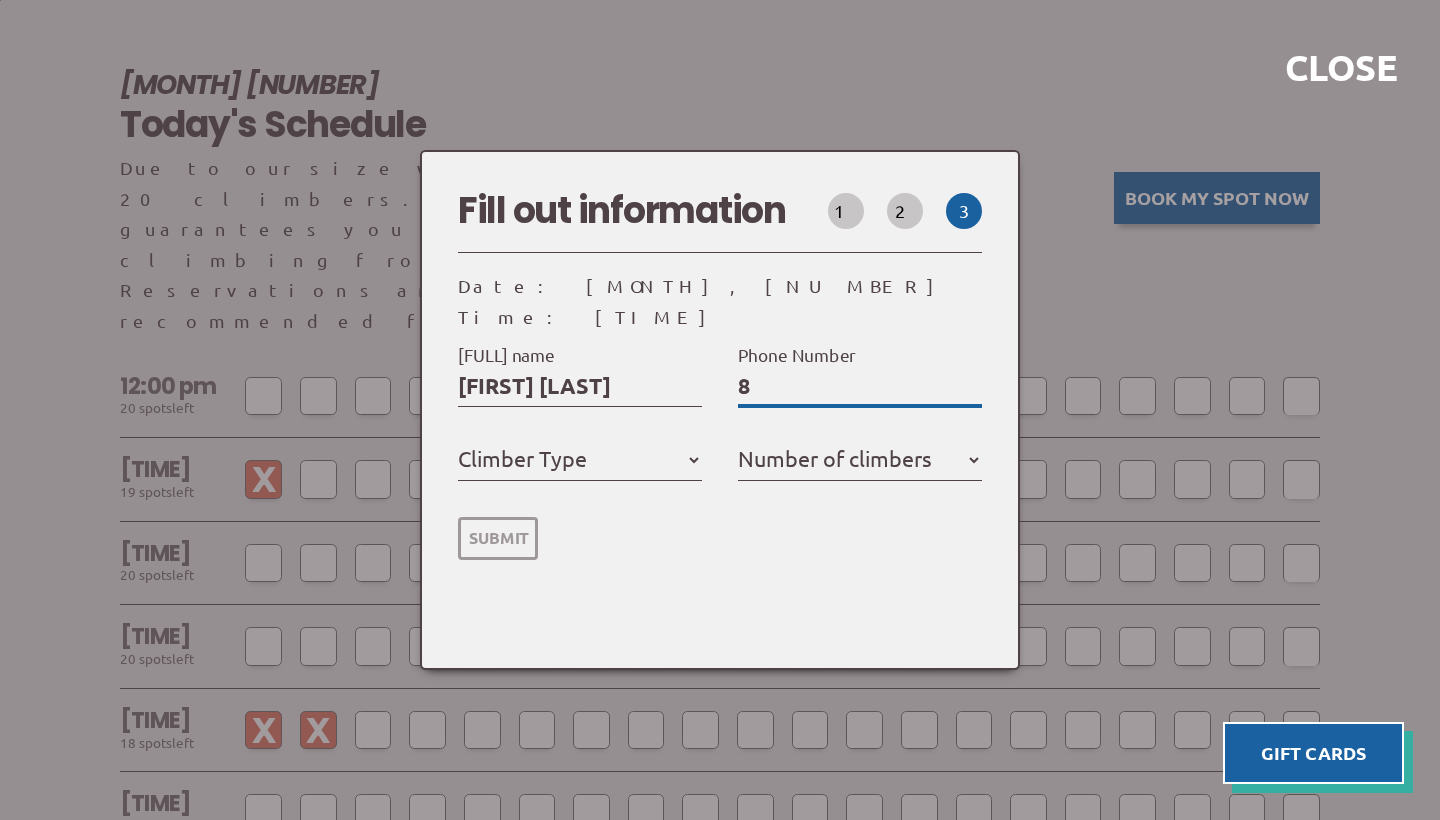type on "81" 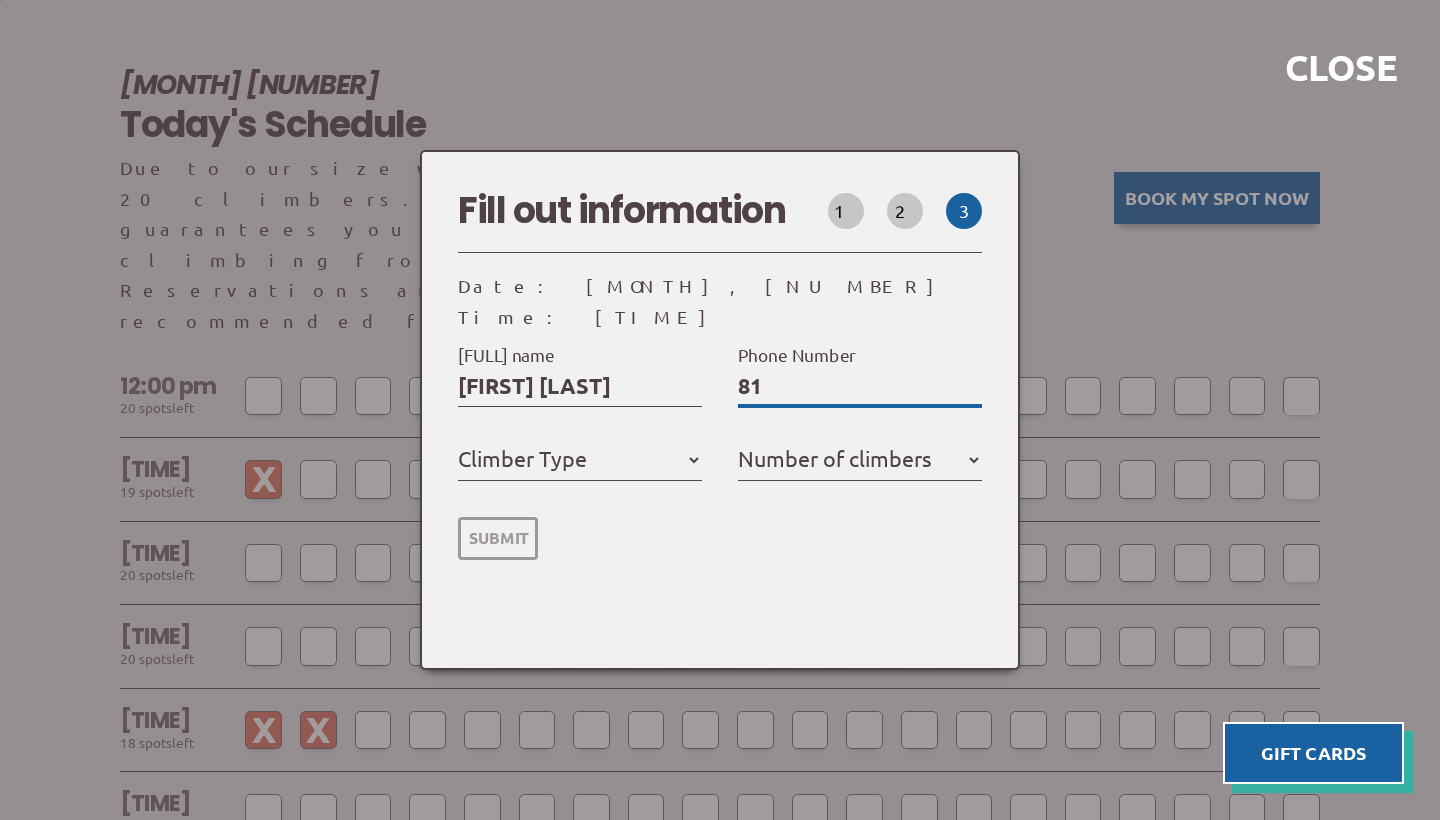type on "[PHONE]" 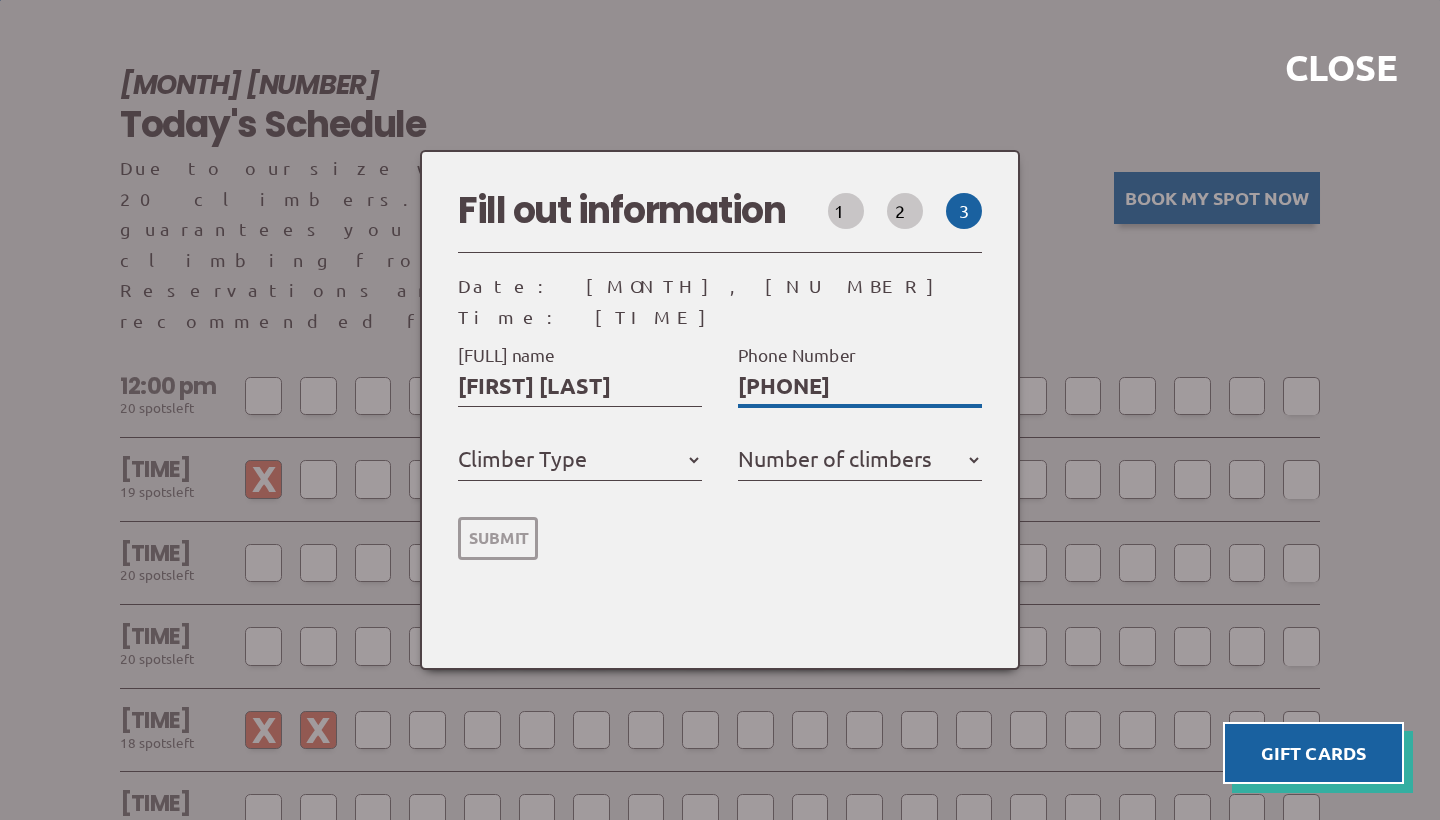type on "8136" 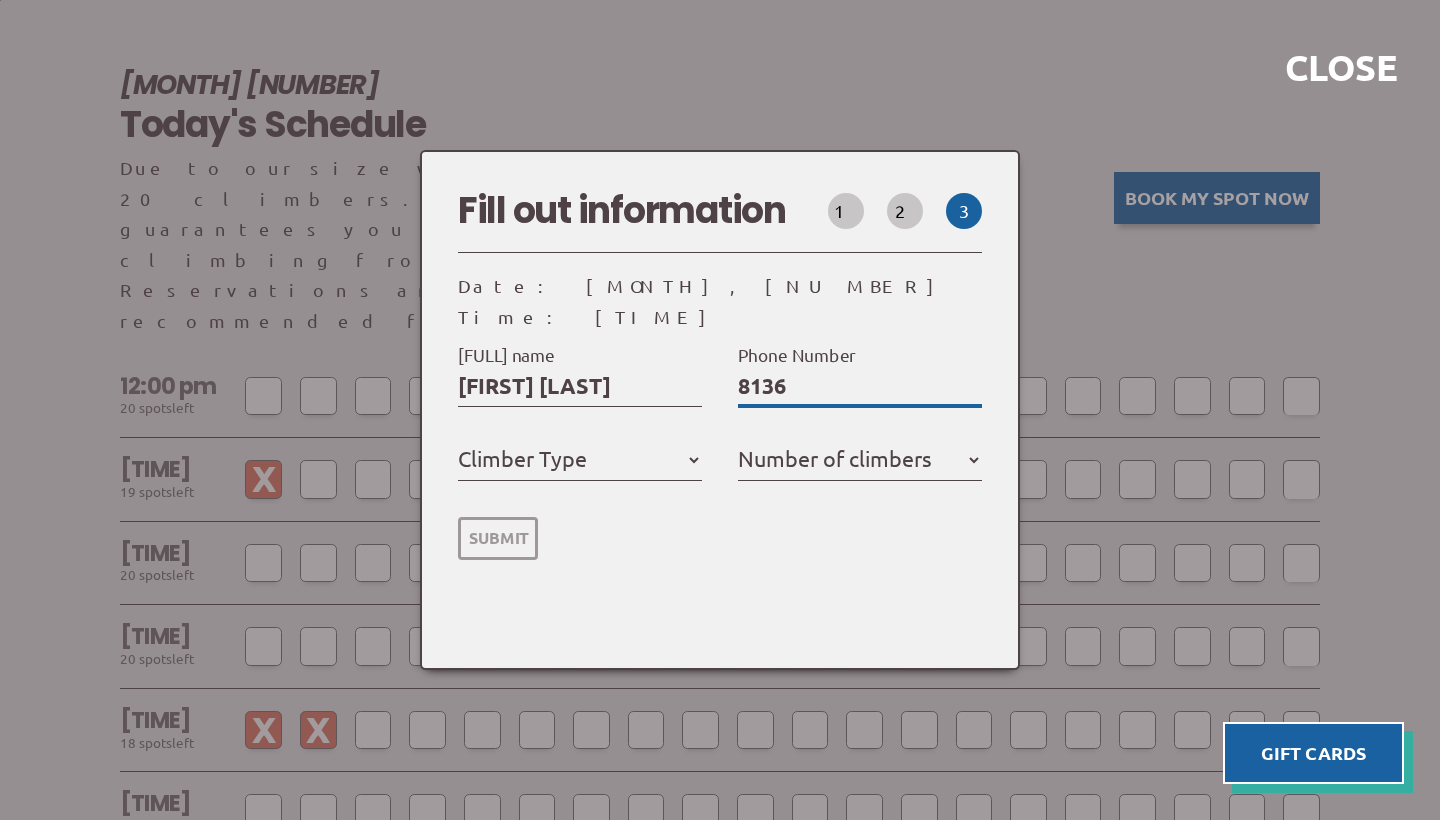 type on "[PHONE]" 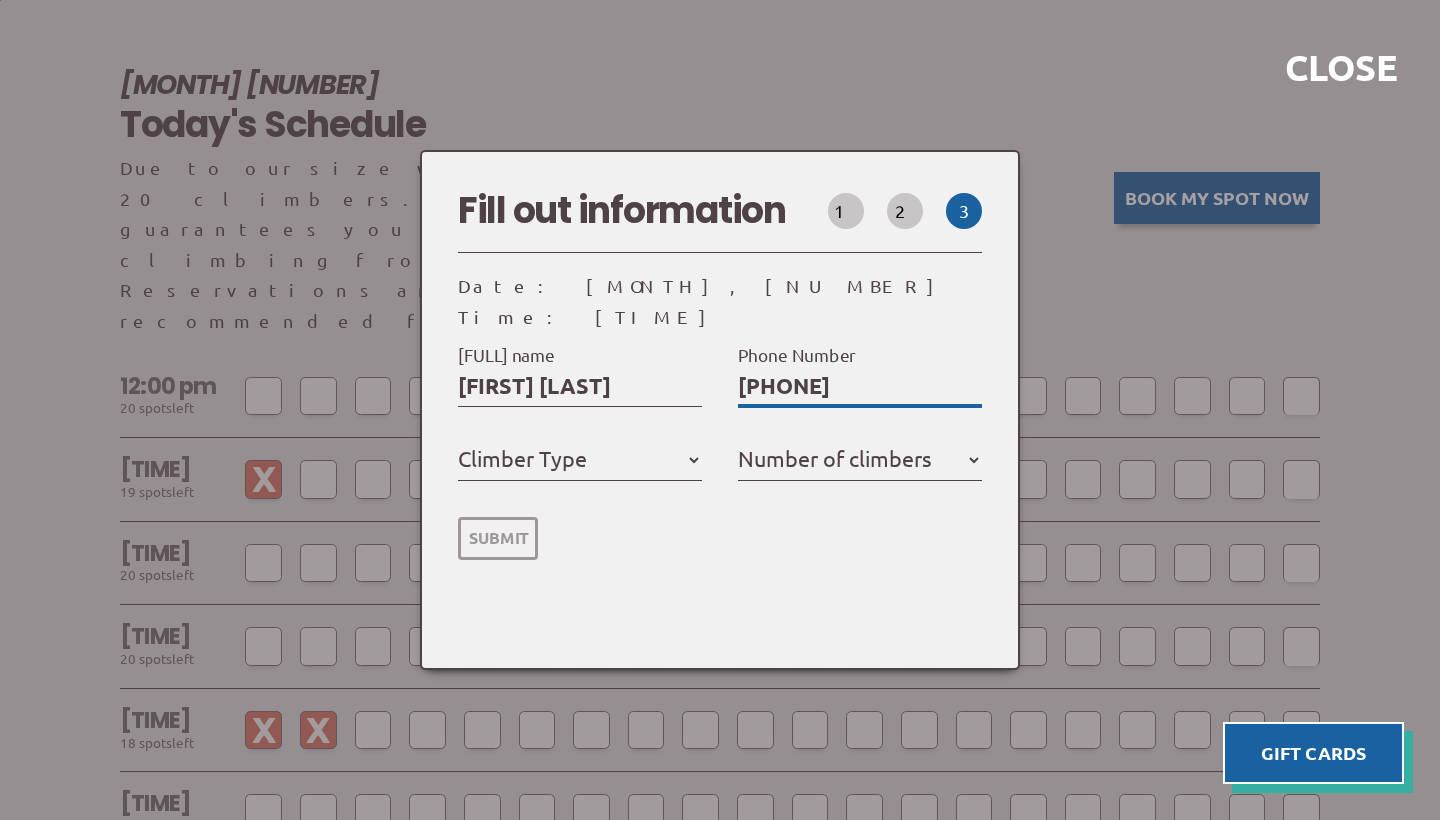 select 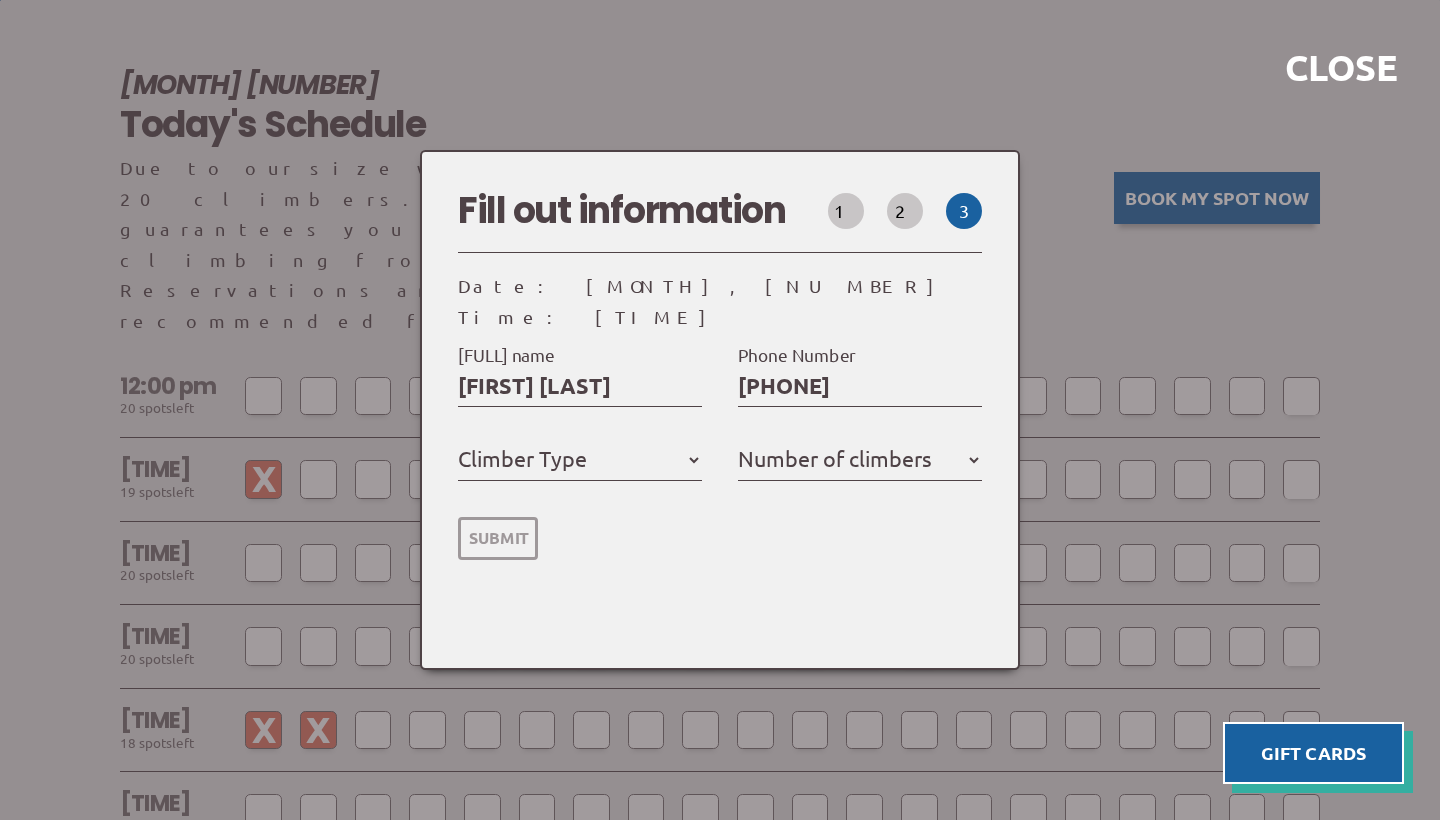 click on "Member   Day Climber   First Time Climber   Climber Type   Select an option" at bounding box center (580, 462) 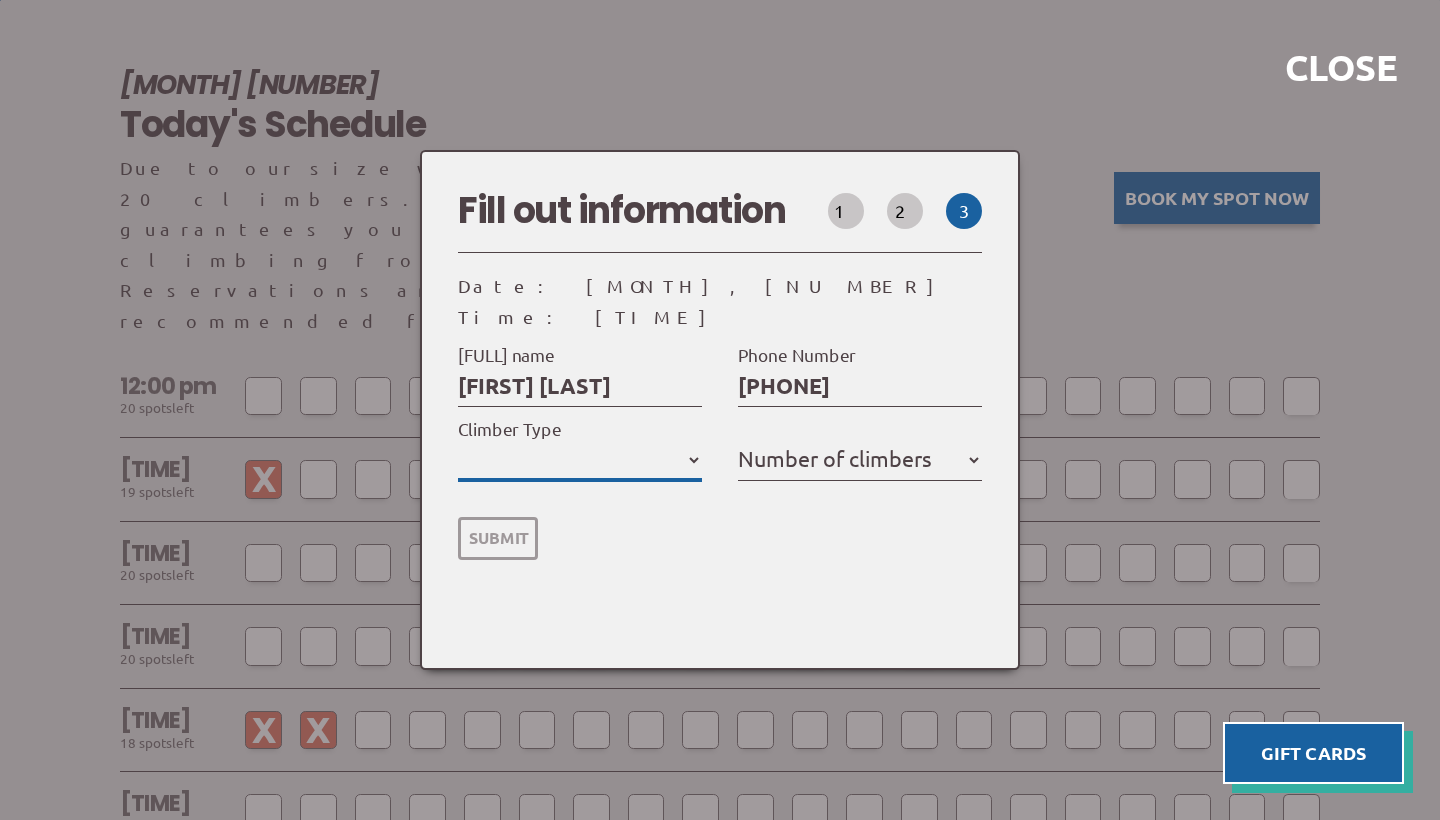 select on "First Time Climber" 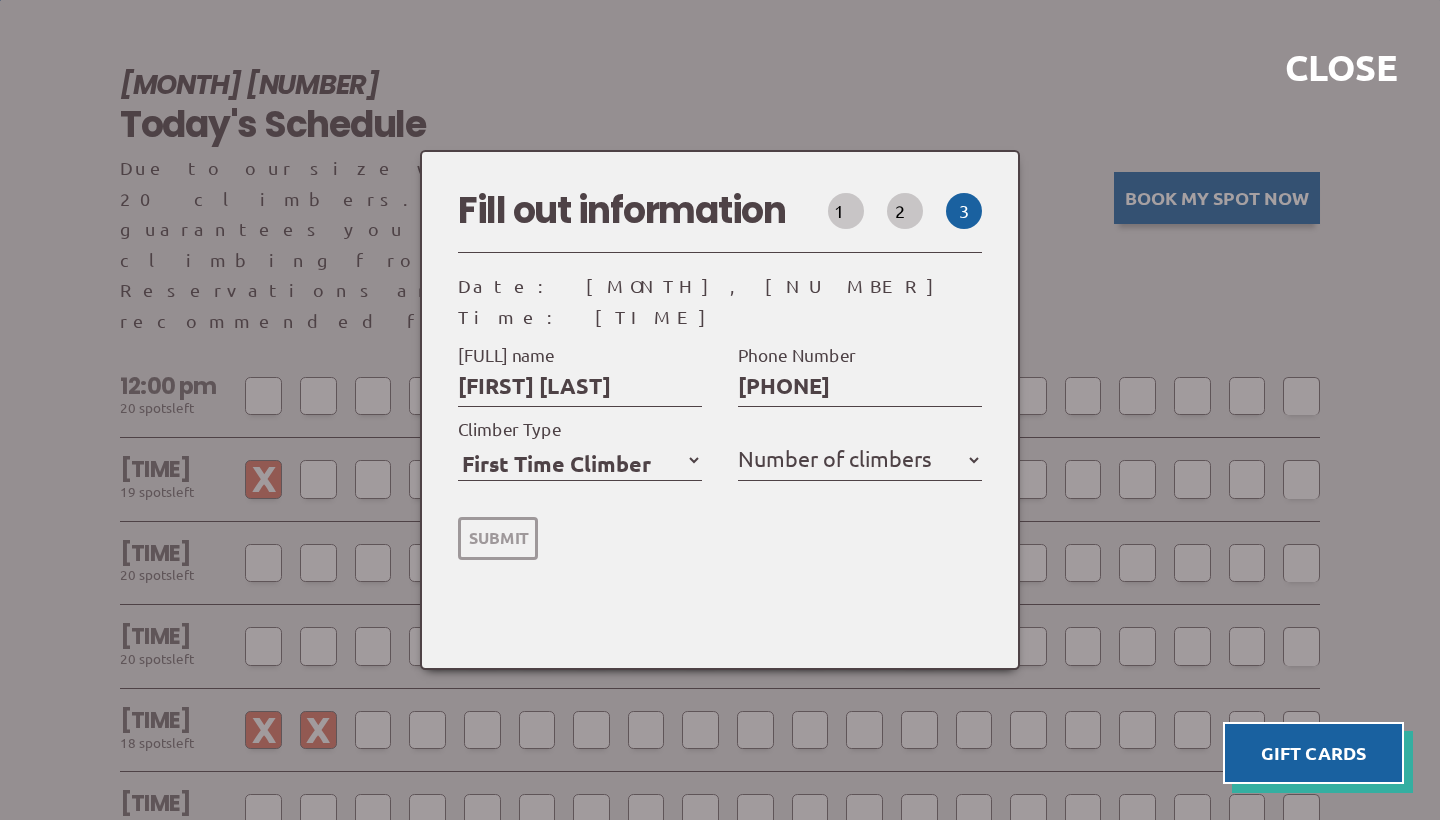 click on "Number of climbers" at bounding box center (835, 458) 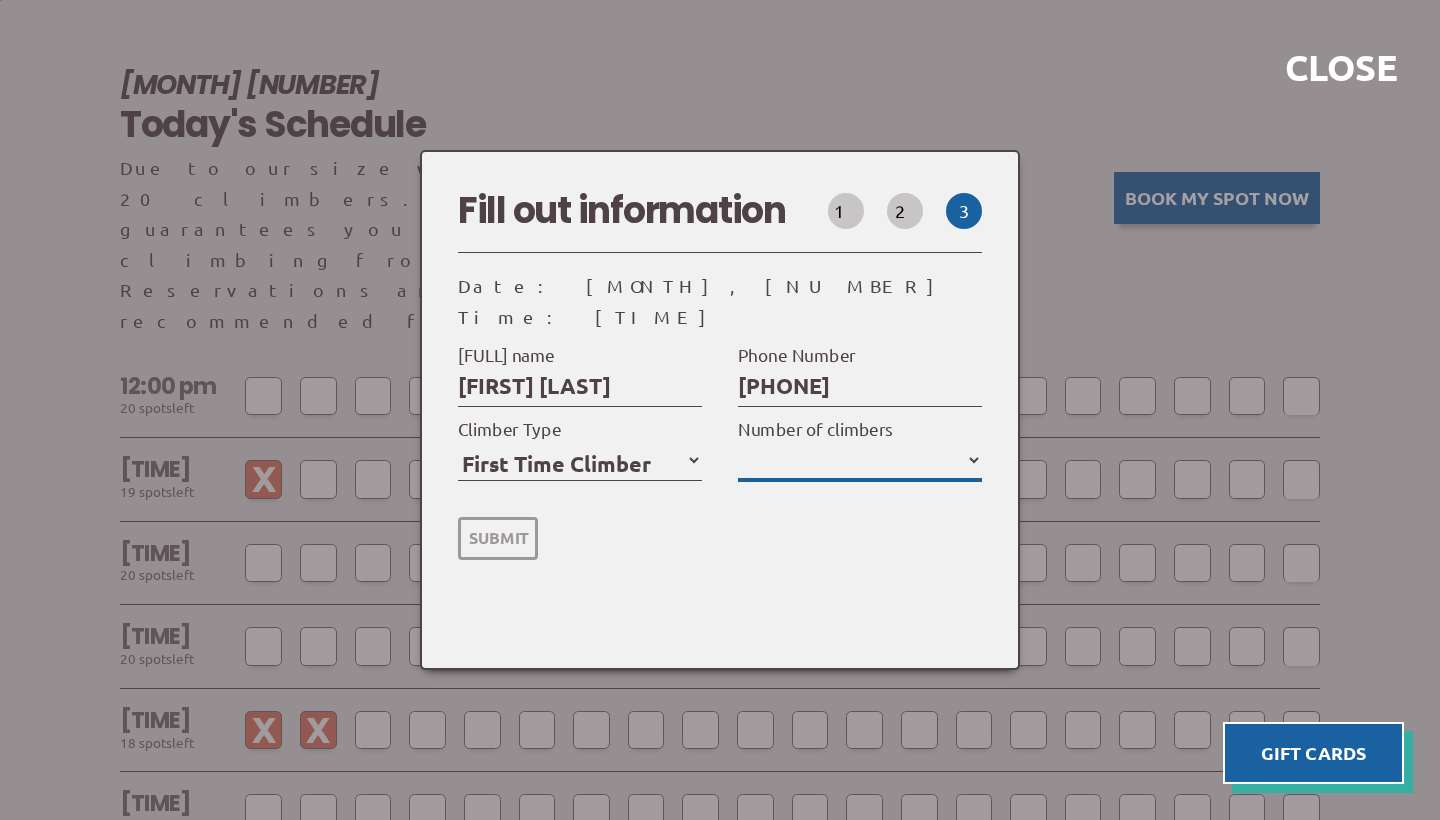 select on "1" 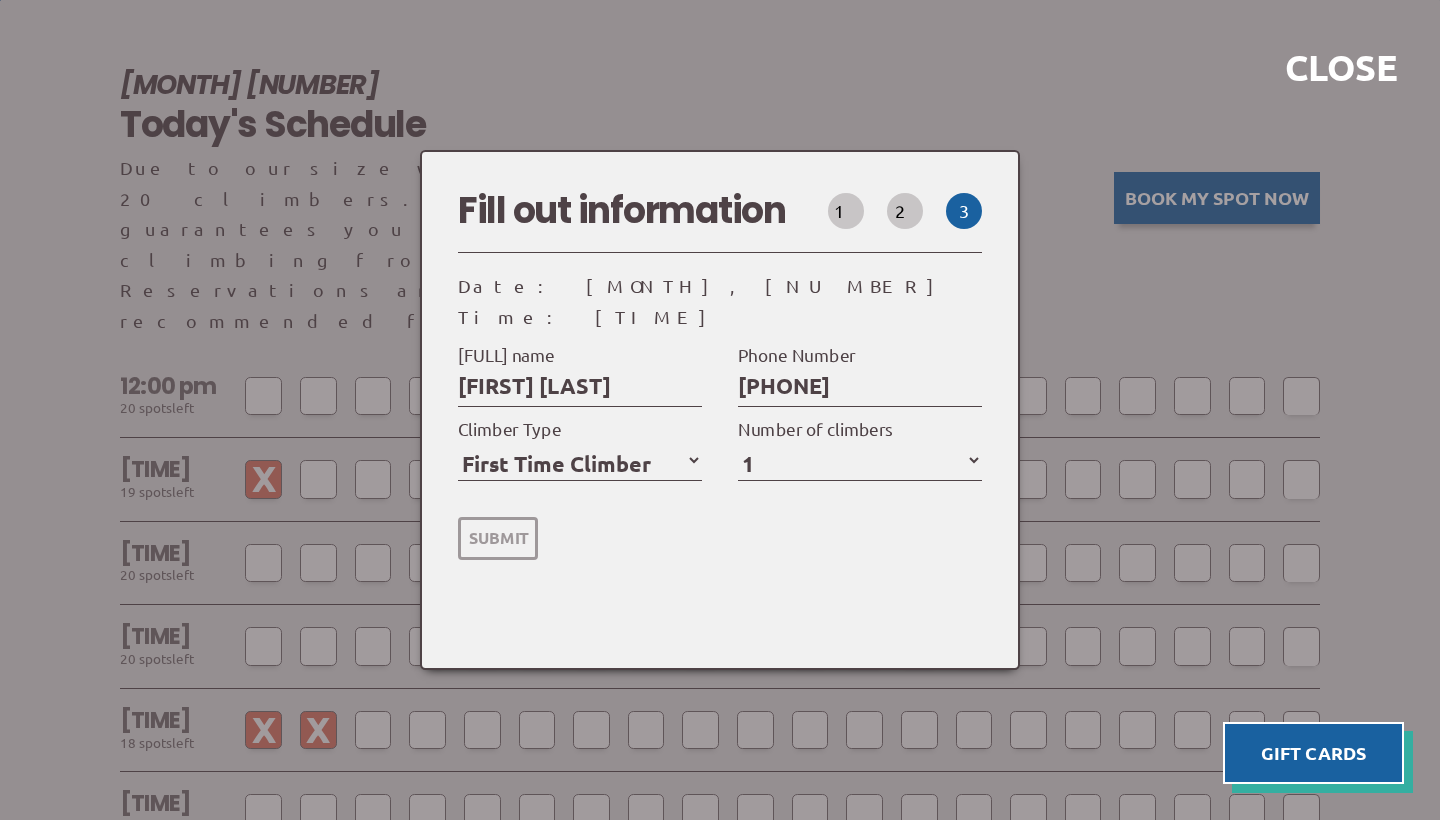 click on "Submit" at bounding box center [498, 538] 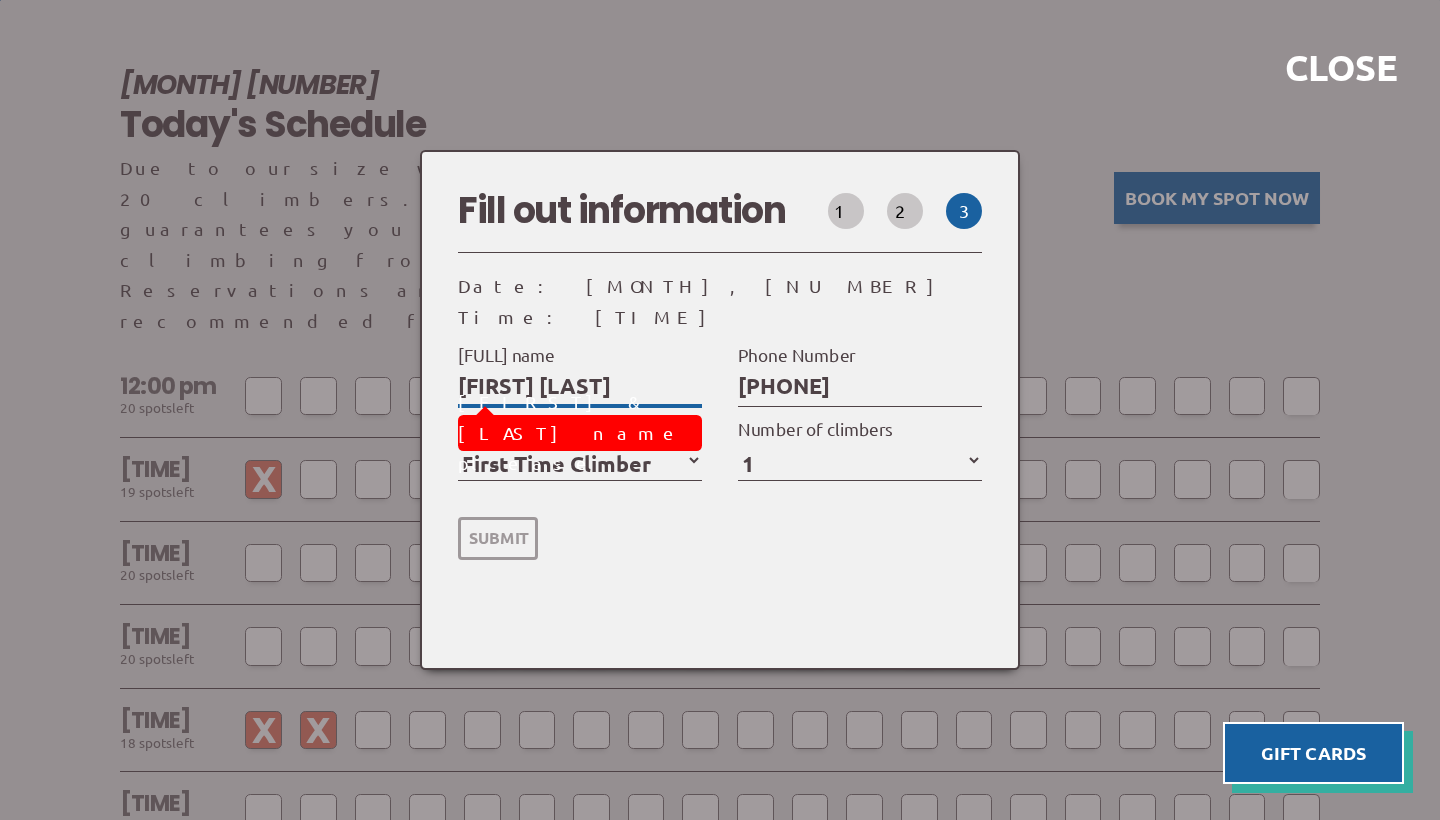 click on "[FIRST] [LAST]" at bounding box center [580, 386] 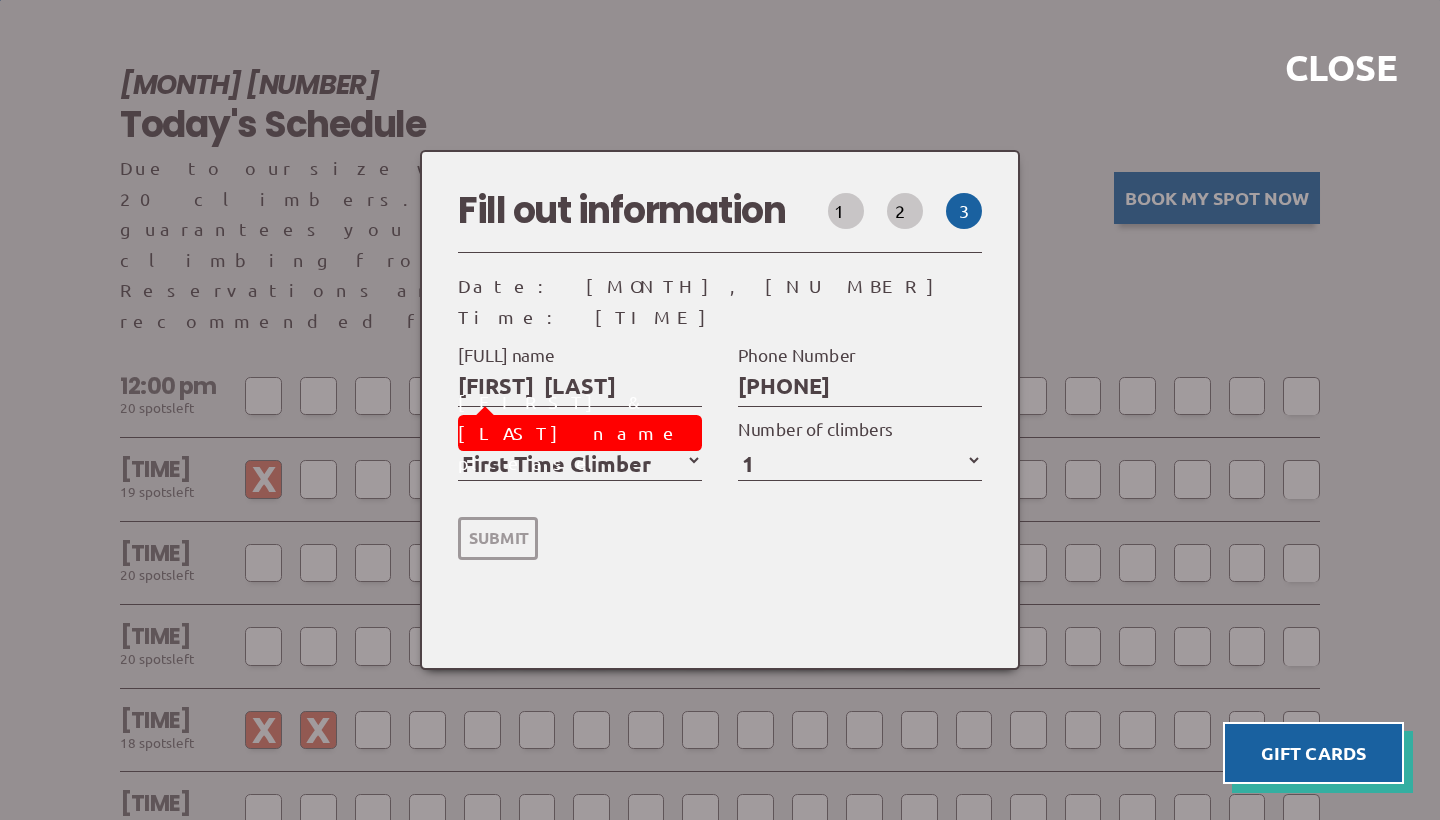 click on "[FIRST]  [LAST]   [FULL] name   [FIRST] & [LAST] name please     [PHONE]   Phone Number   Enter a real number     Member   Day Climber   First Time Climber   Climber Type   Select an option     1 2 3 4 5   Number of climbers   Select an option   Submit" at bounding box center (720, 448) 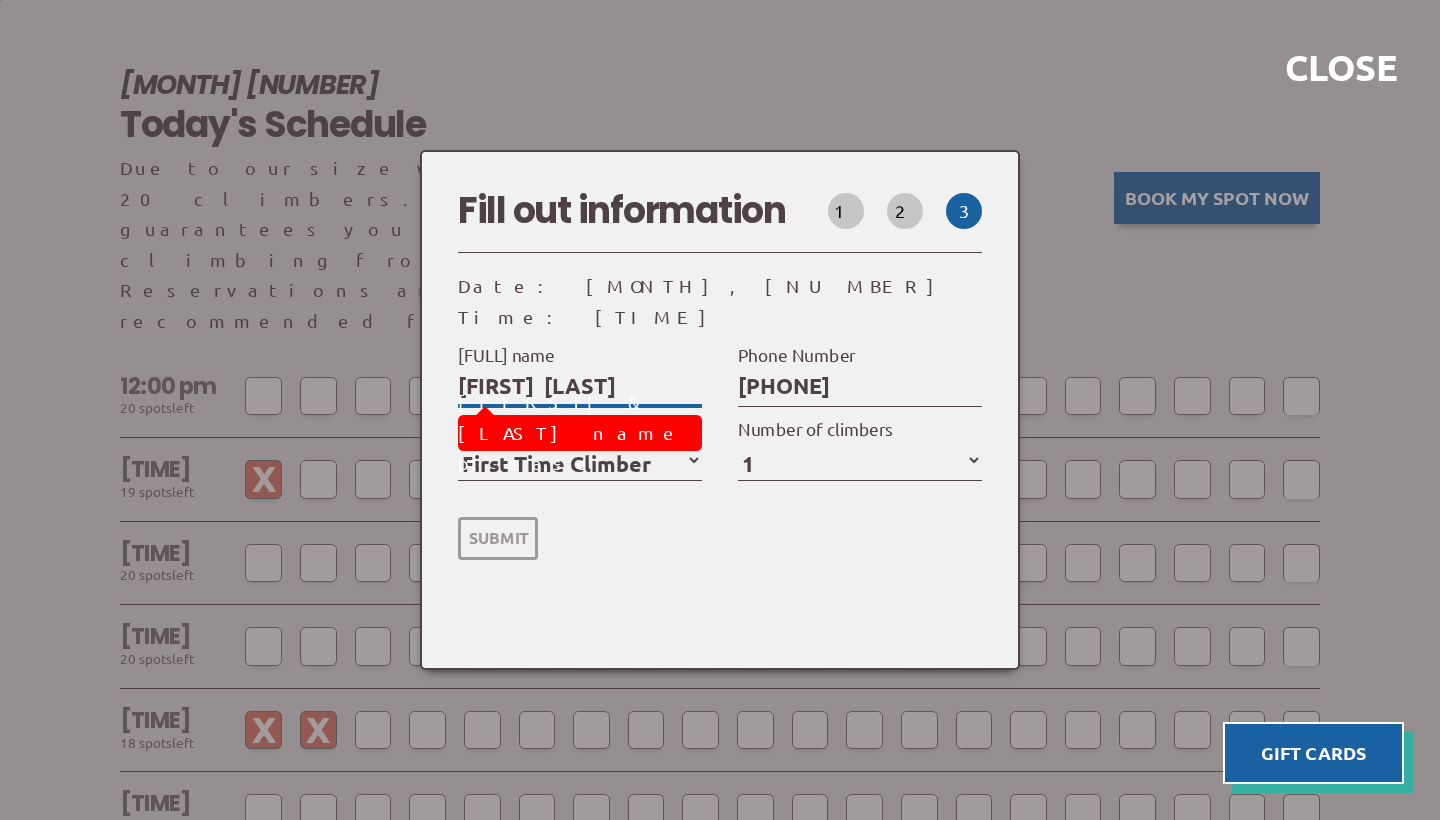 click on "[FIRST]  [LAST]" at bounding box center (580, 386) 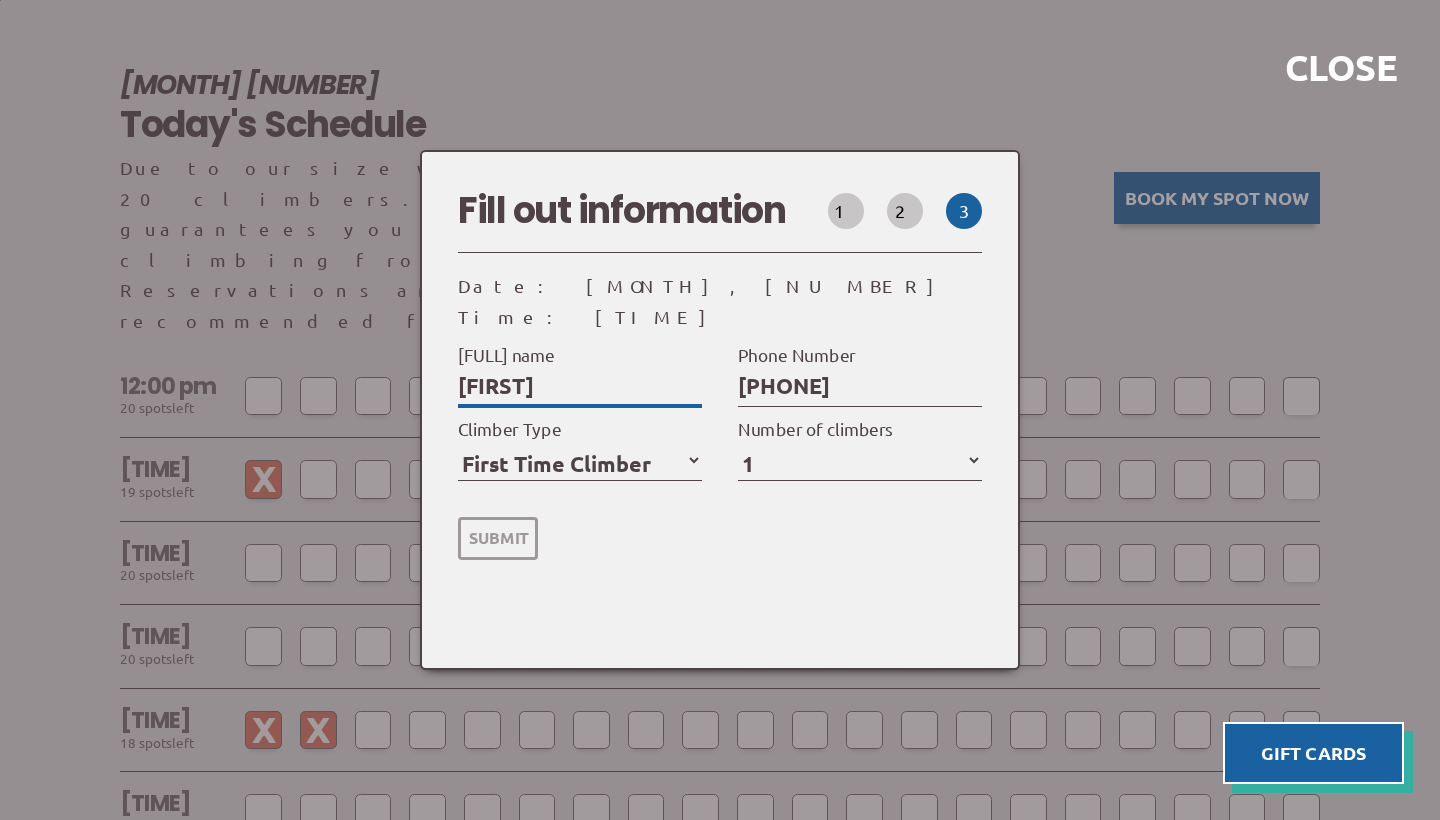click on "Submit" at bounding box center [498, 538] 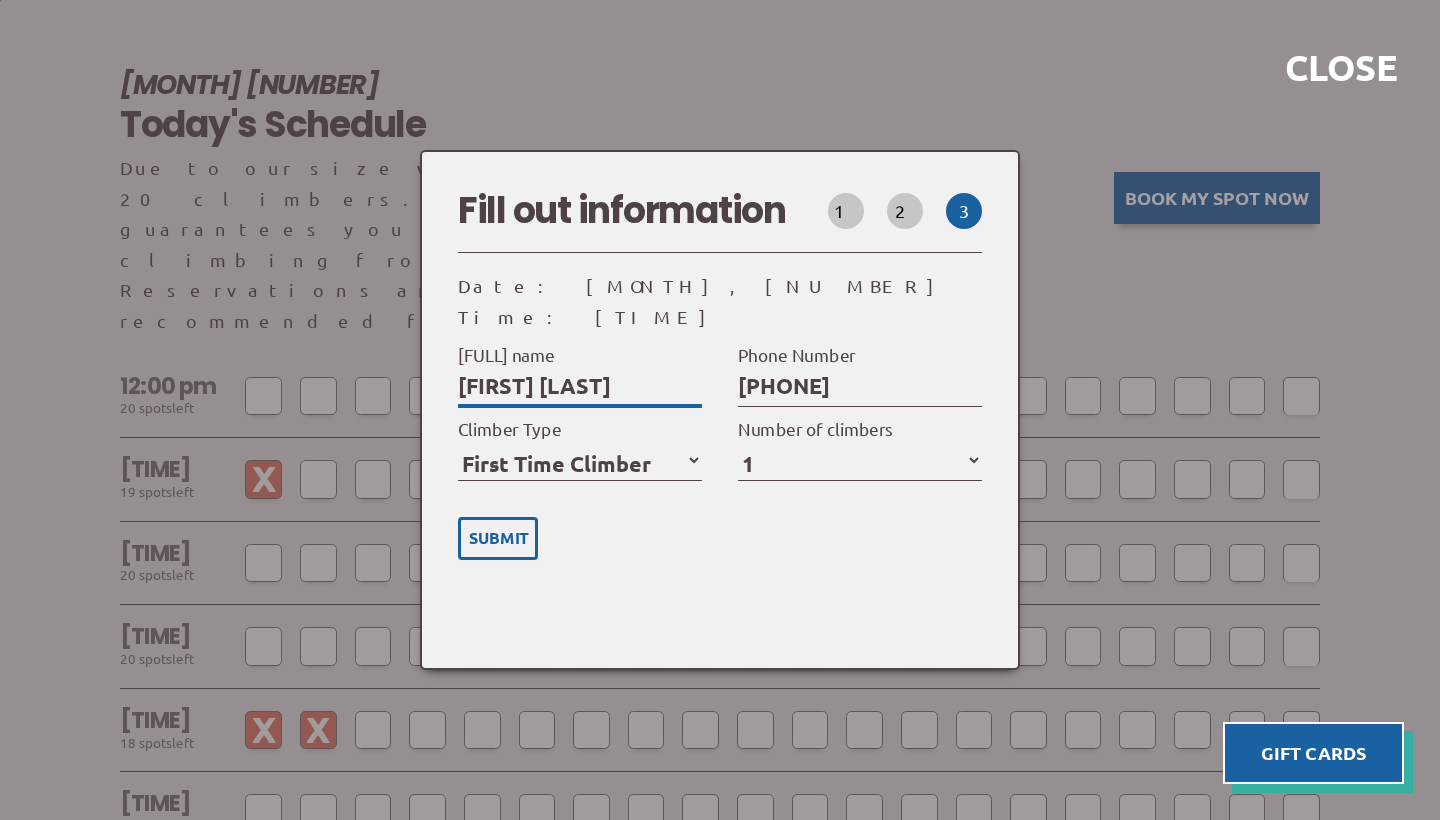type on "[FIRST] [LAST]" 